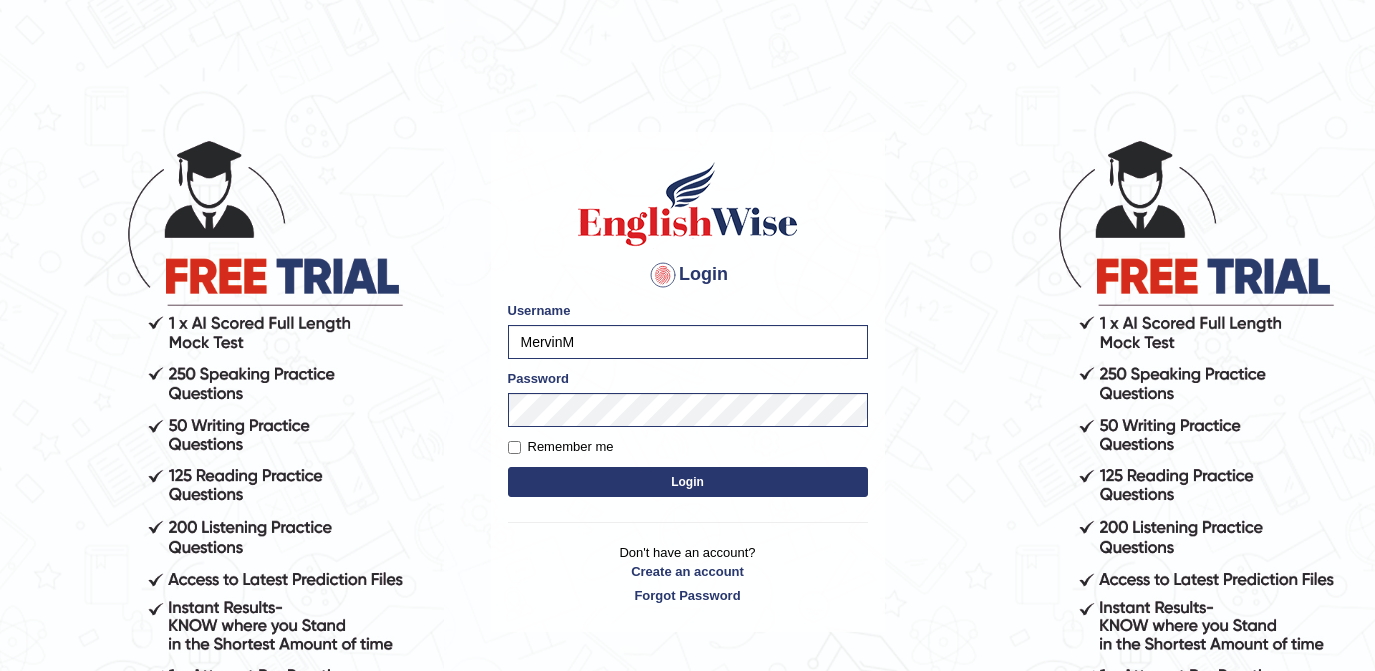 scroll, scrollTop: 0, scrollLeft: 0, axis: both 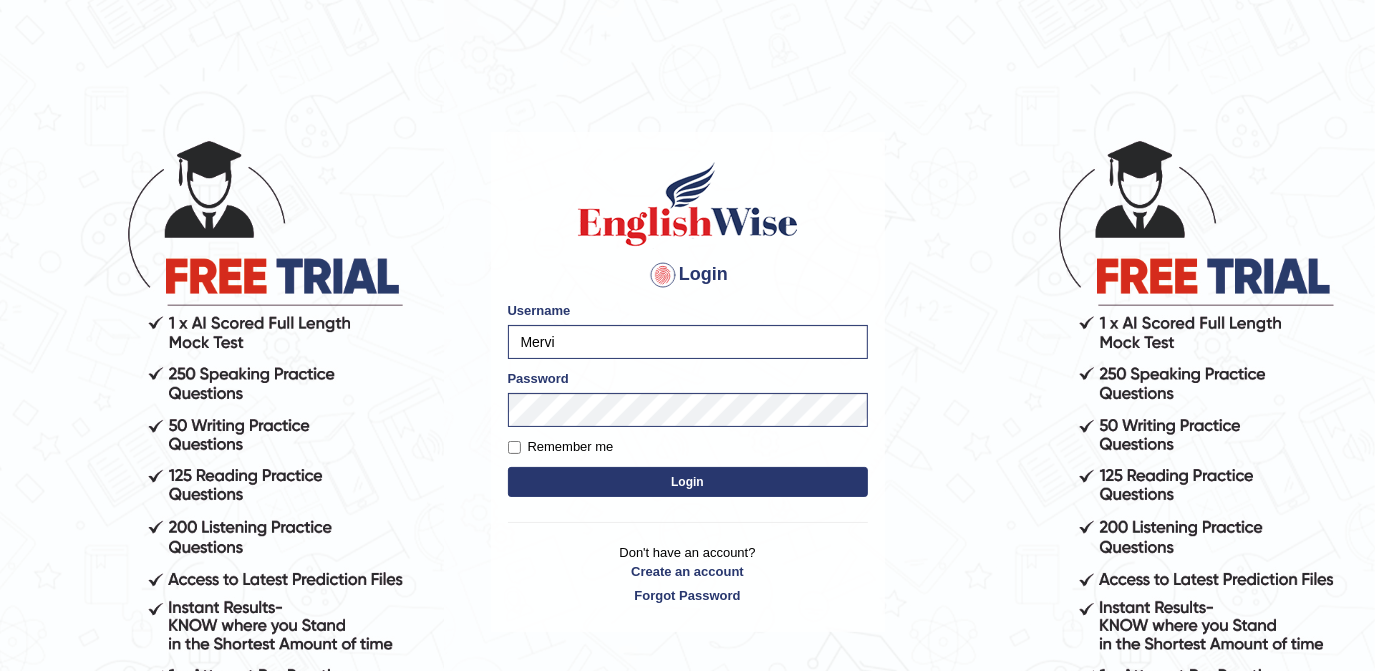 type on "[PERSON_NAME]" 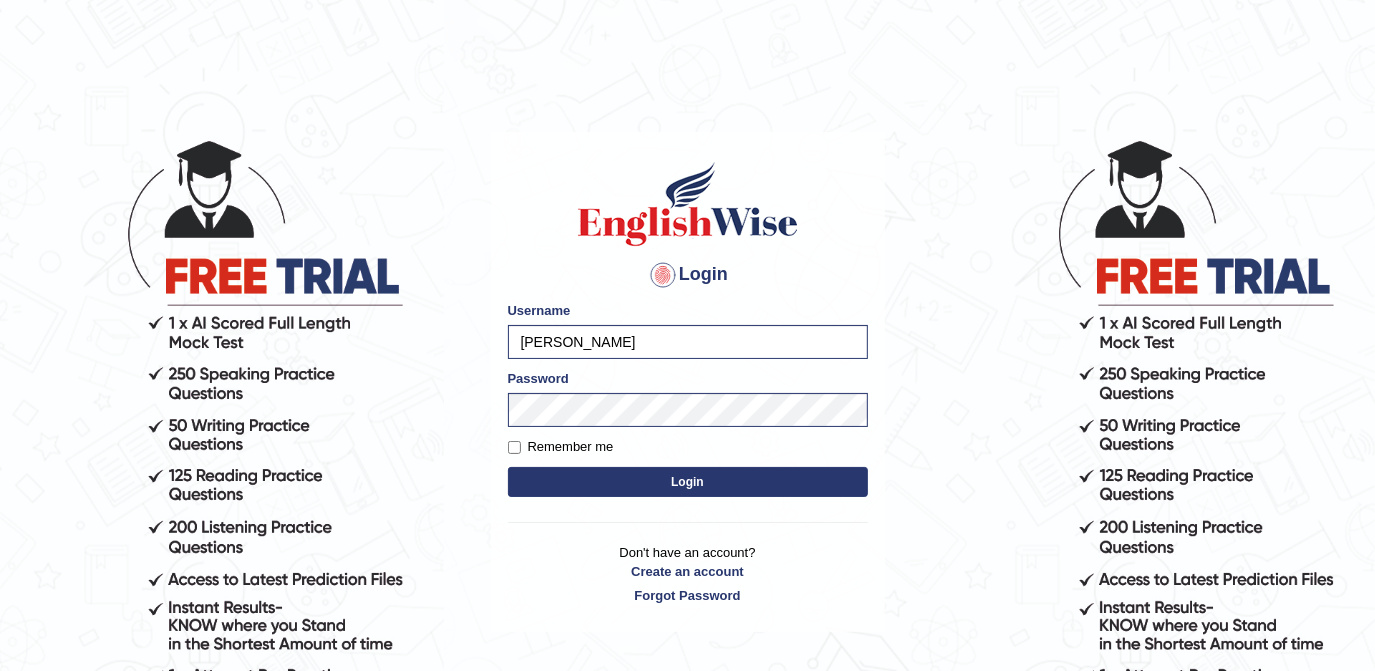 click on "[PERSON_NAME]" at bounding box center [688, 342] 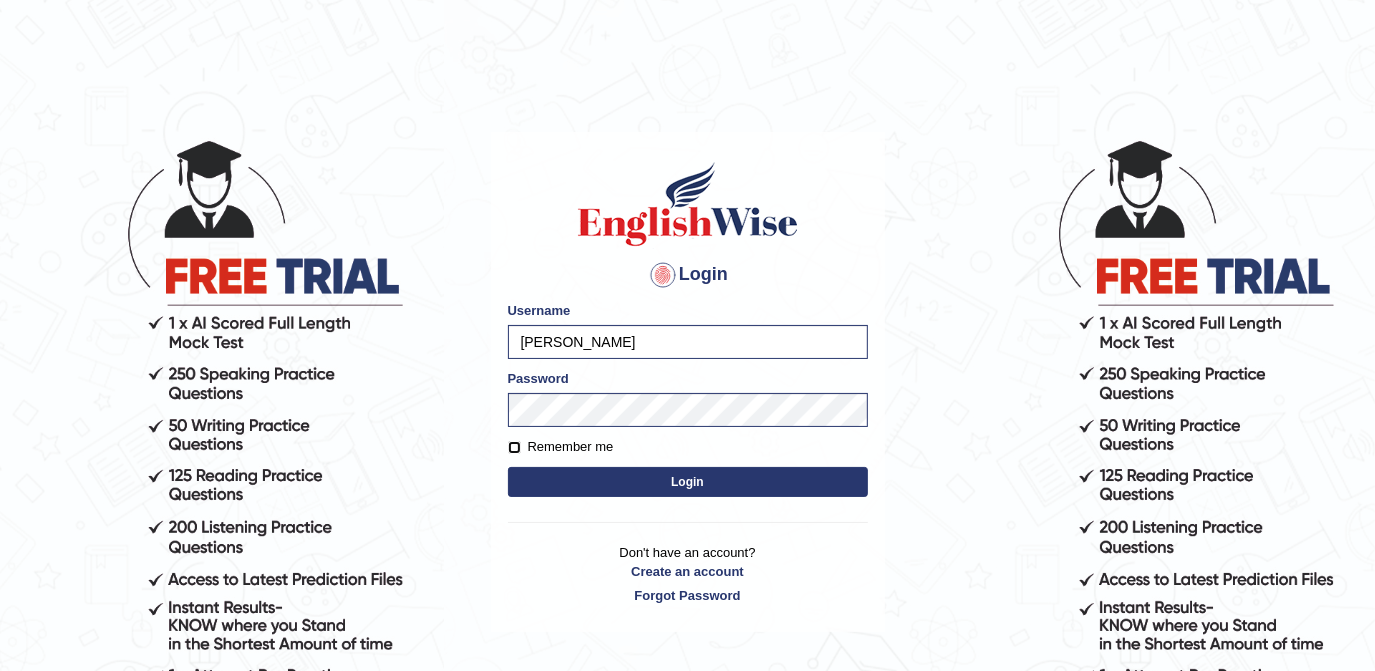 click on "Remember me" at bounding box center [514, 447] 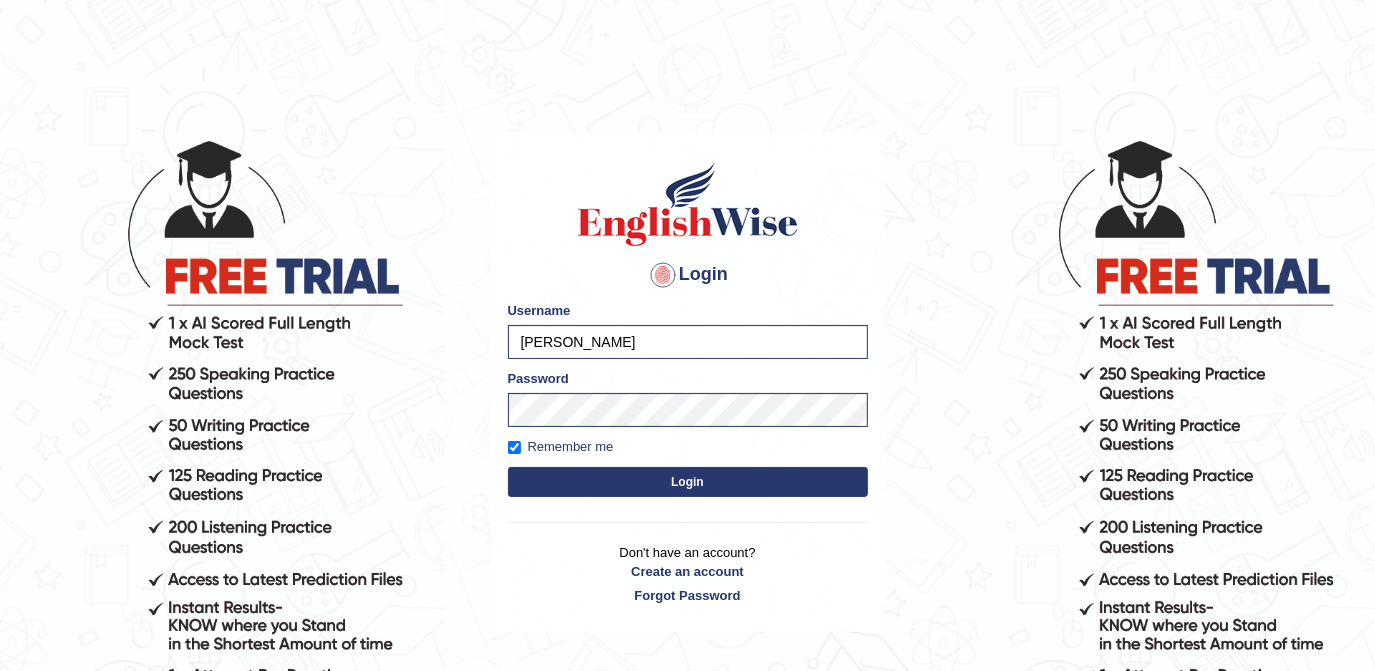 click on "Login" at bounding box center [688, 482] 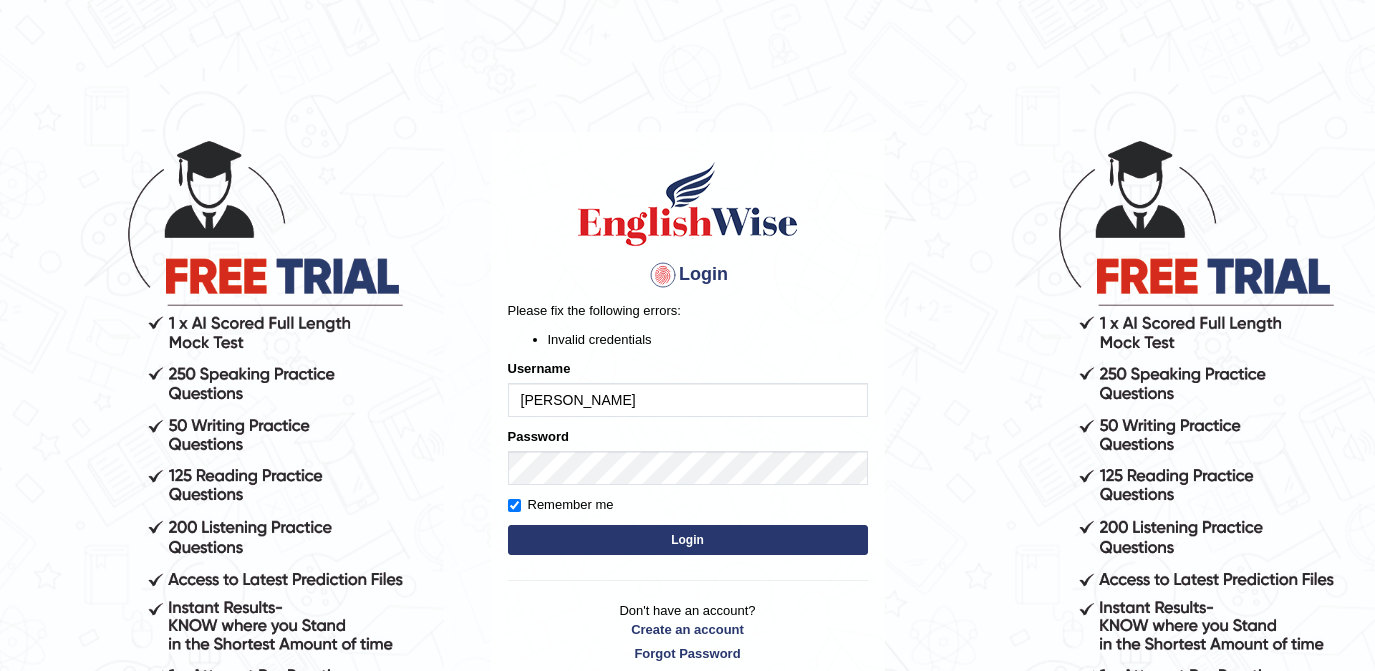 scroll, scrollTop: 0, scrollLeft: 0, axis: both 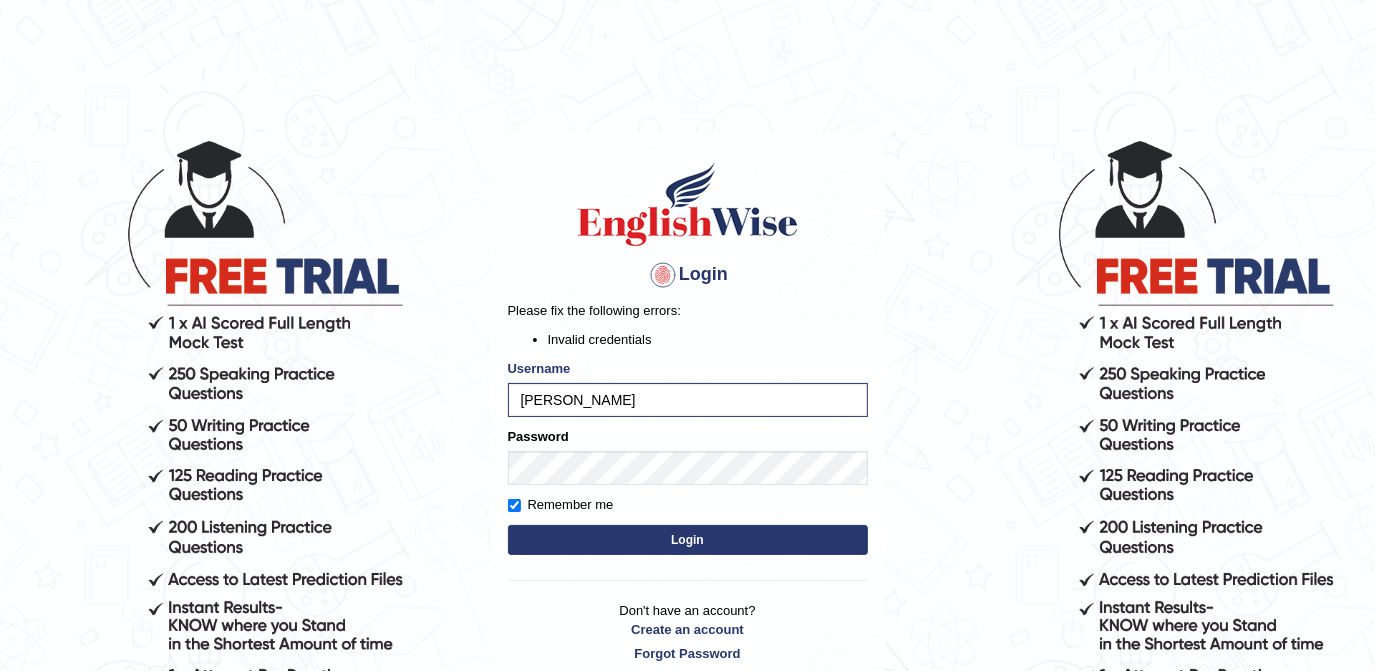 click on "Login" at bounding box center [688, 540] 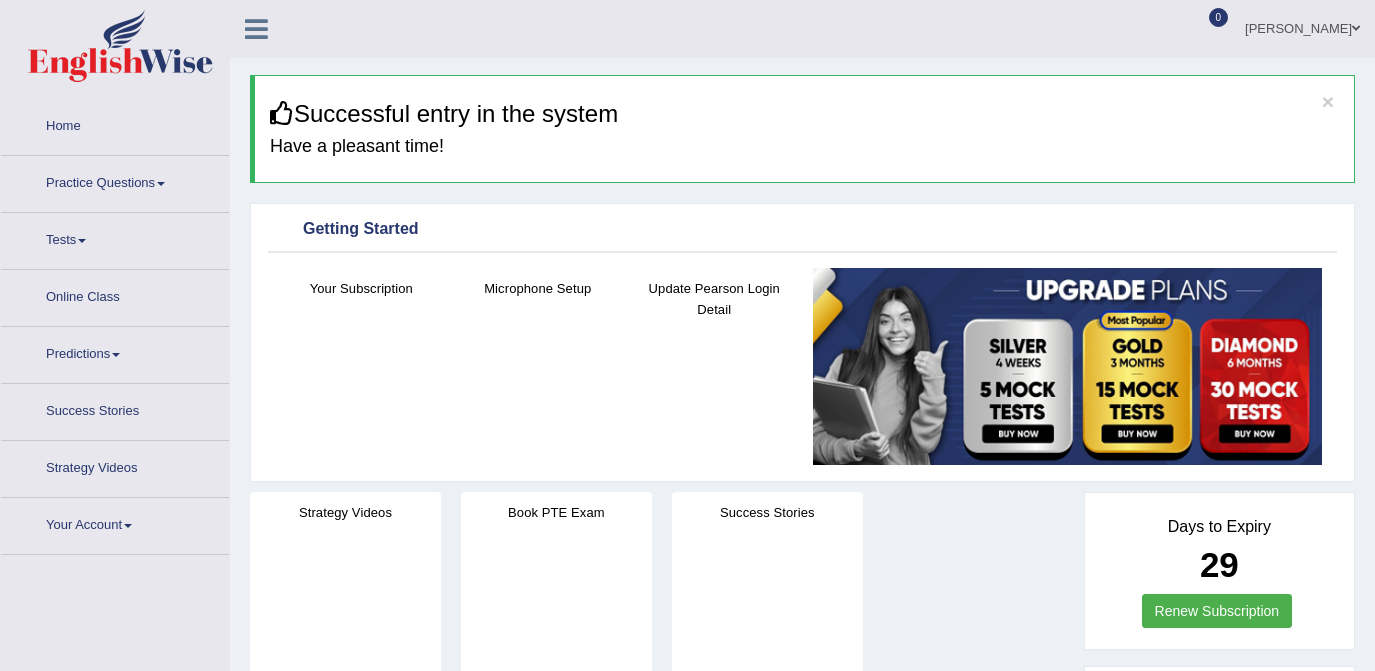 scroll, scrollTop: 0, scrollLeft: 0, axis: both 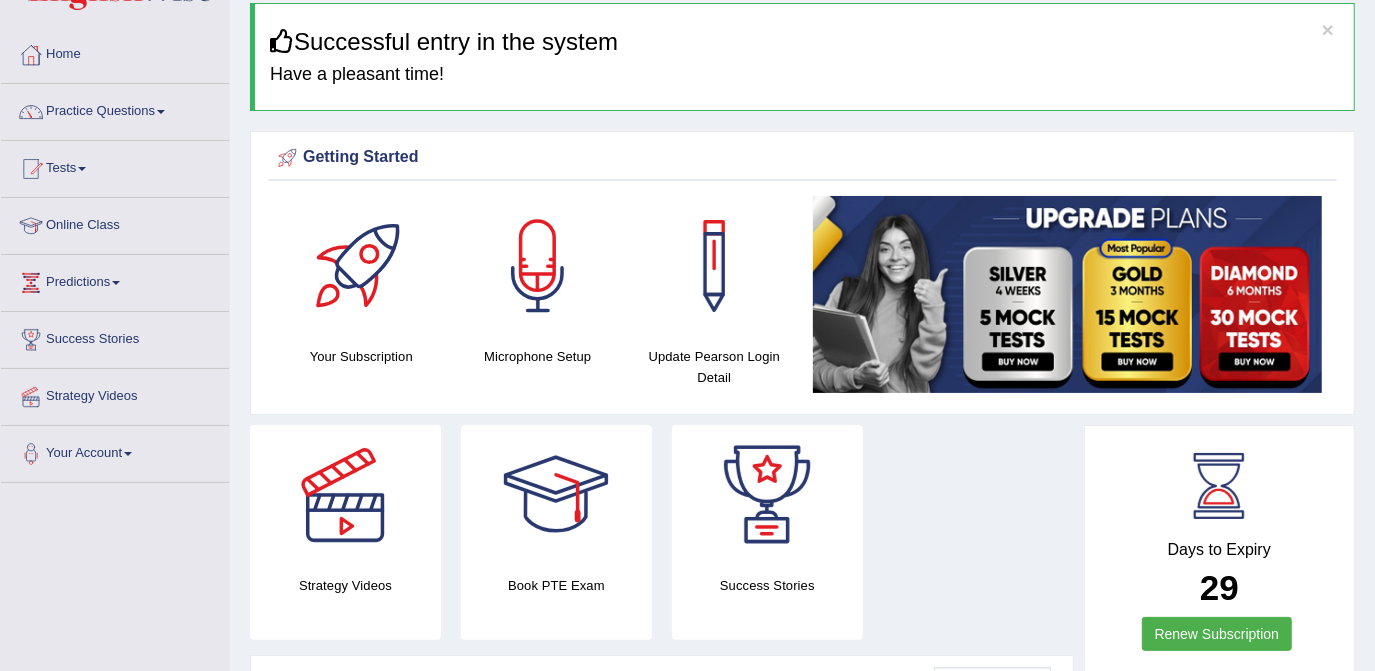click on "Practice Questions" at bounding box center [115, 109] 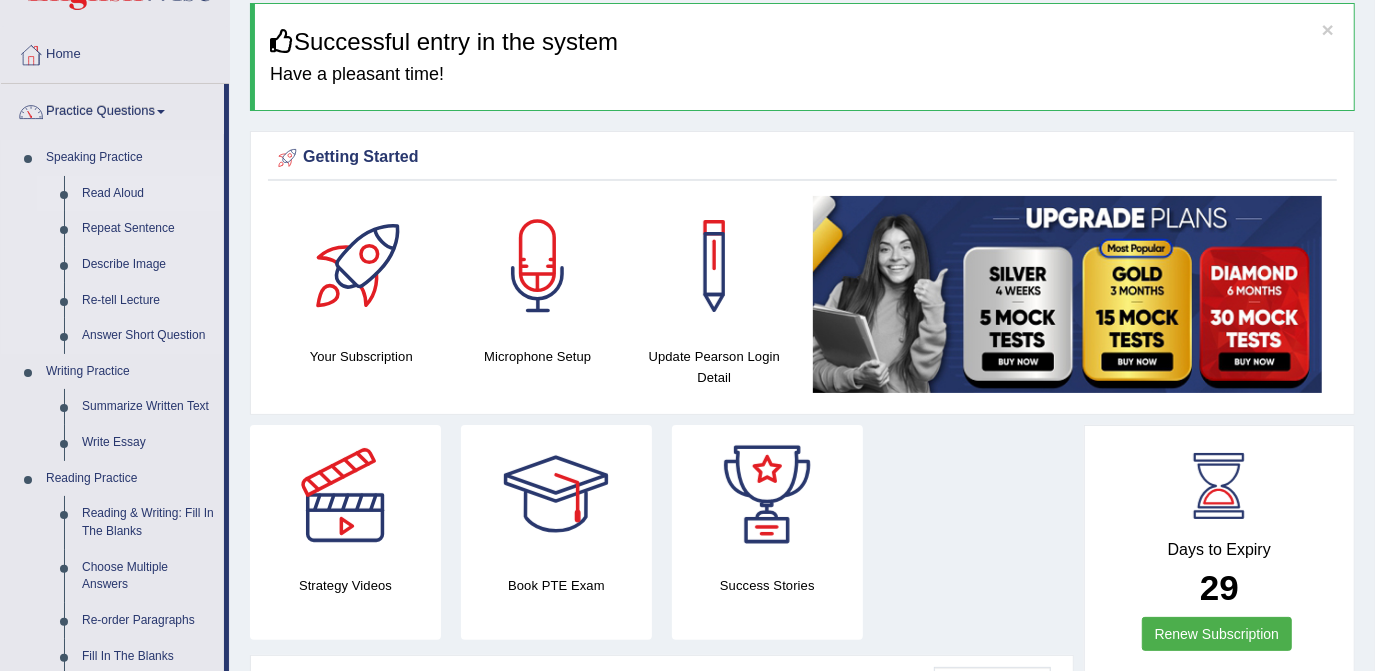 click on "Read Aloud" at bounding box center (148, 194) 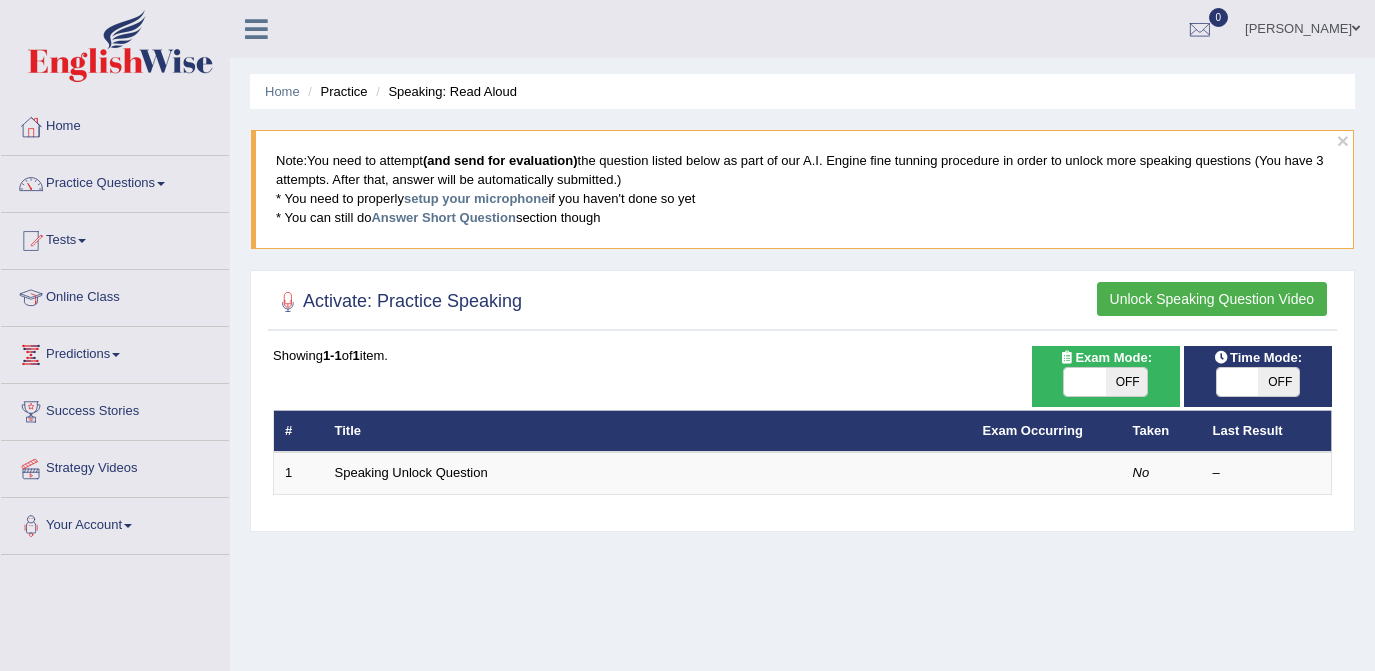scroll, scrollTop: 0, scrollLeft: 0, axis: both 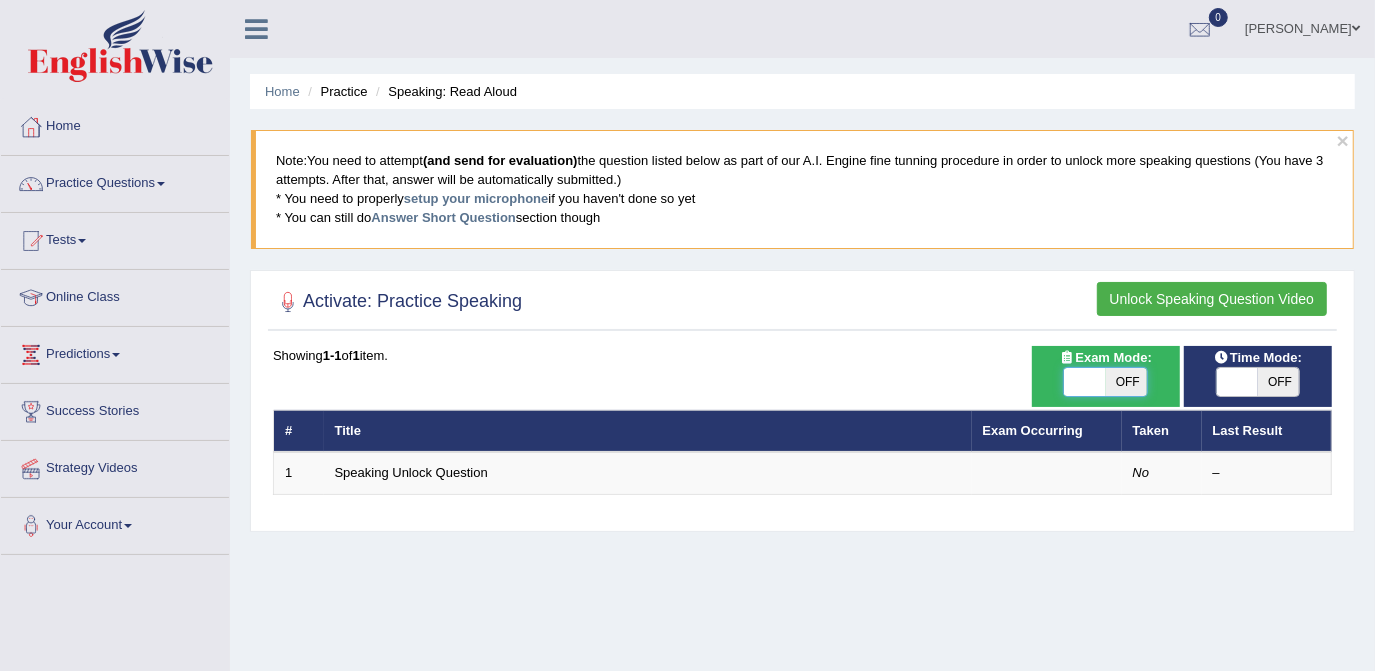 click at bounding box center (1085, 382) 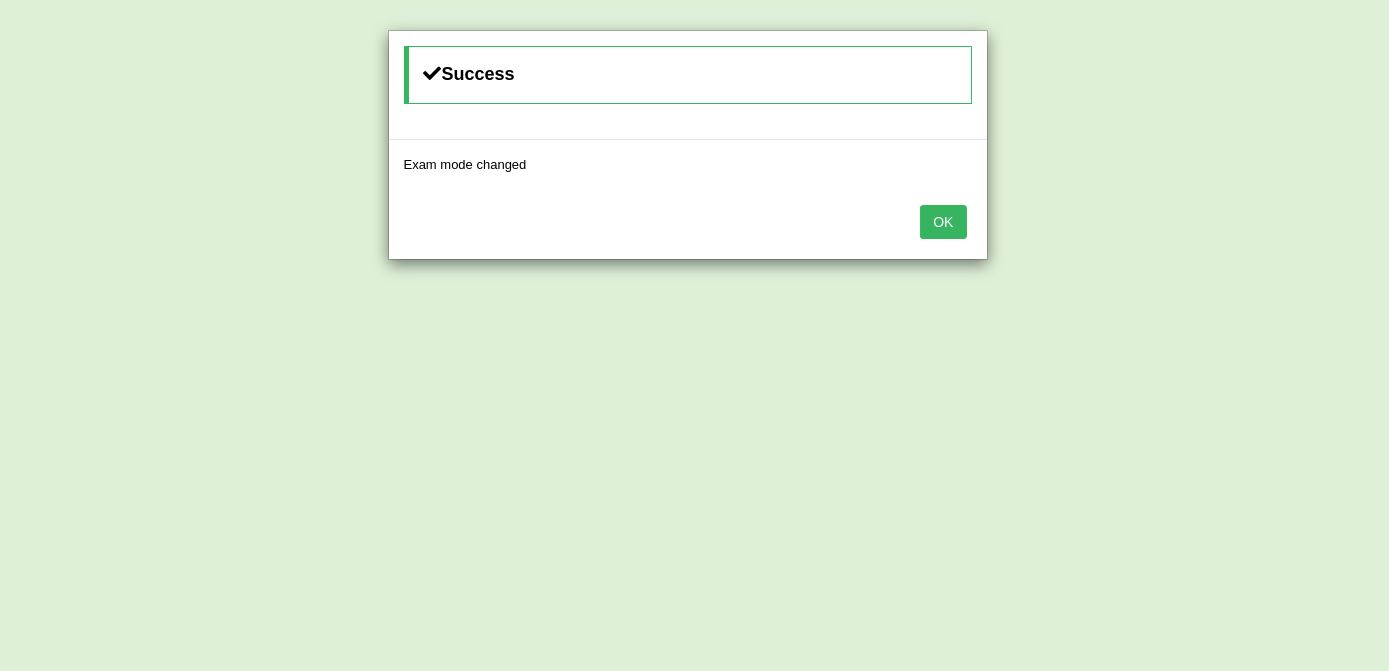 click on "OK" at bounding box center [943, 222] 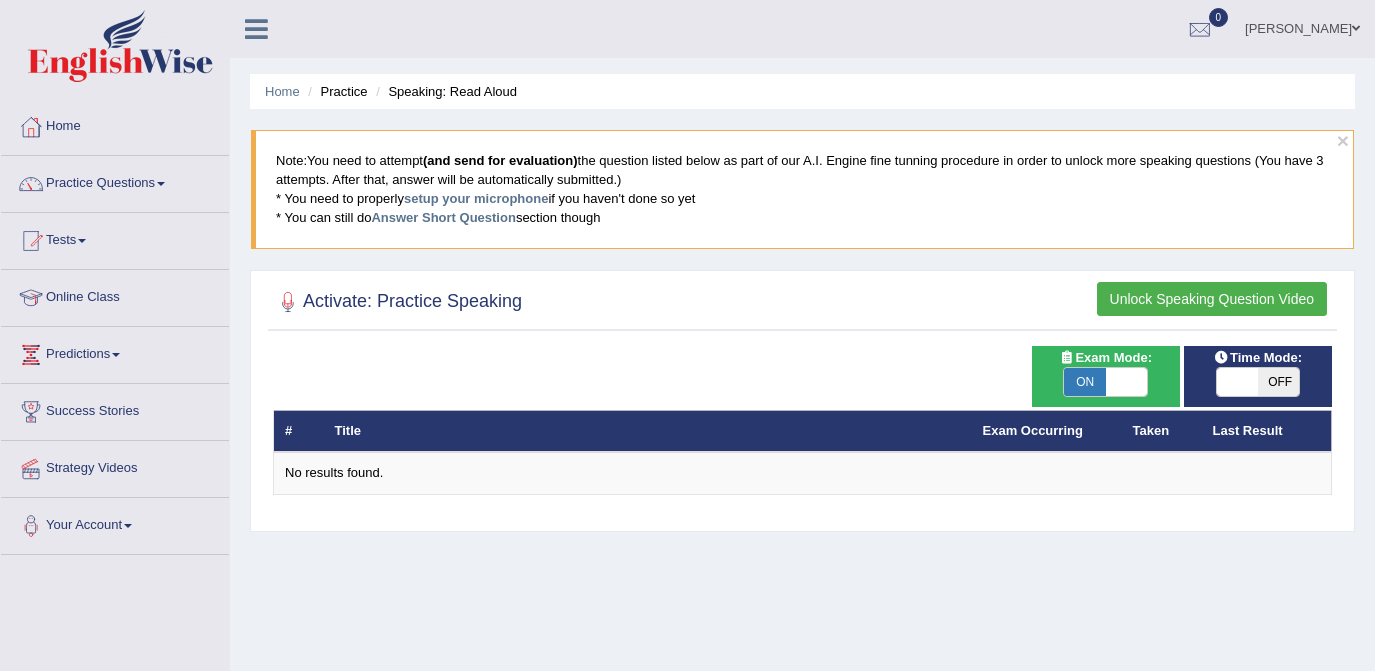 scroll, scrollTop: 0, scrollLeft: 0, axis: both 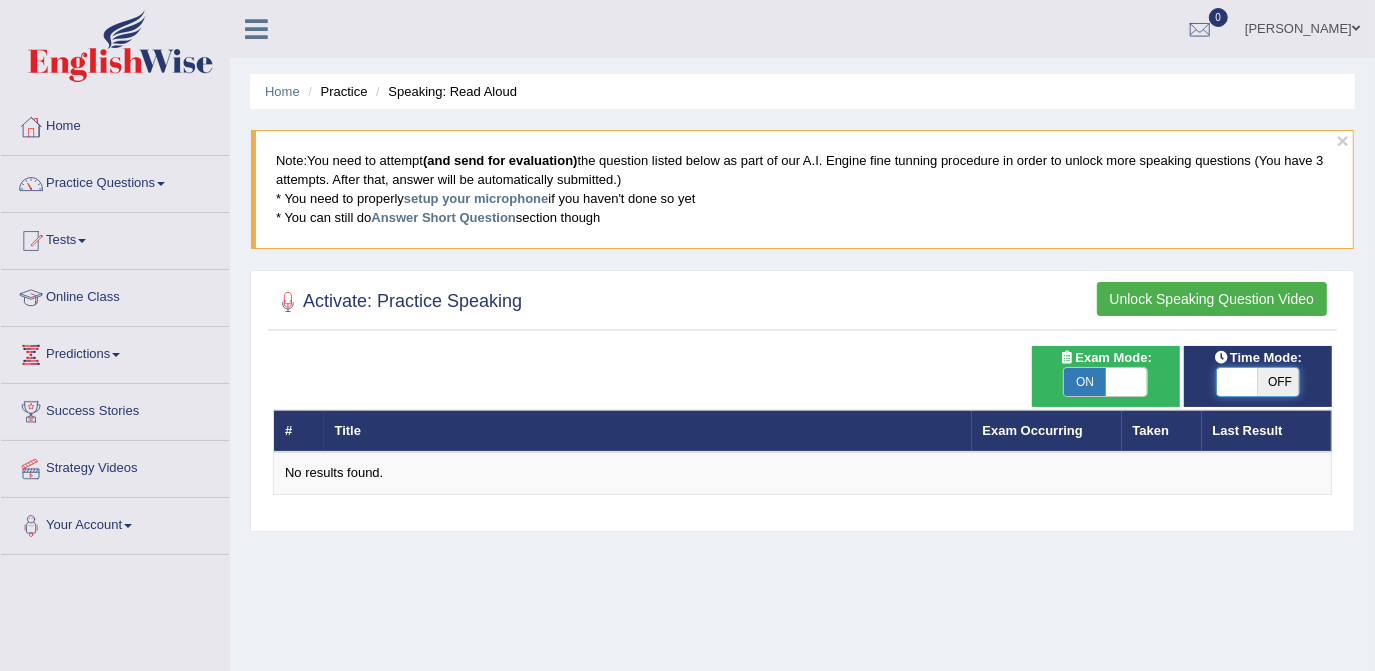 click at bounding box center (1238, 382) 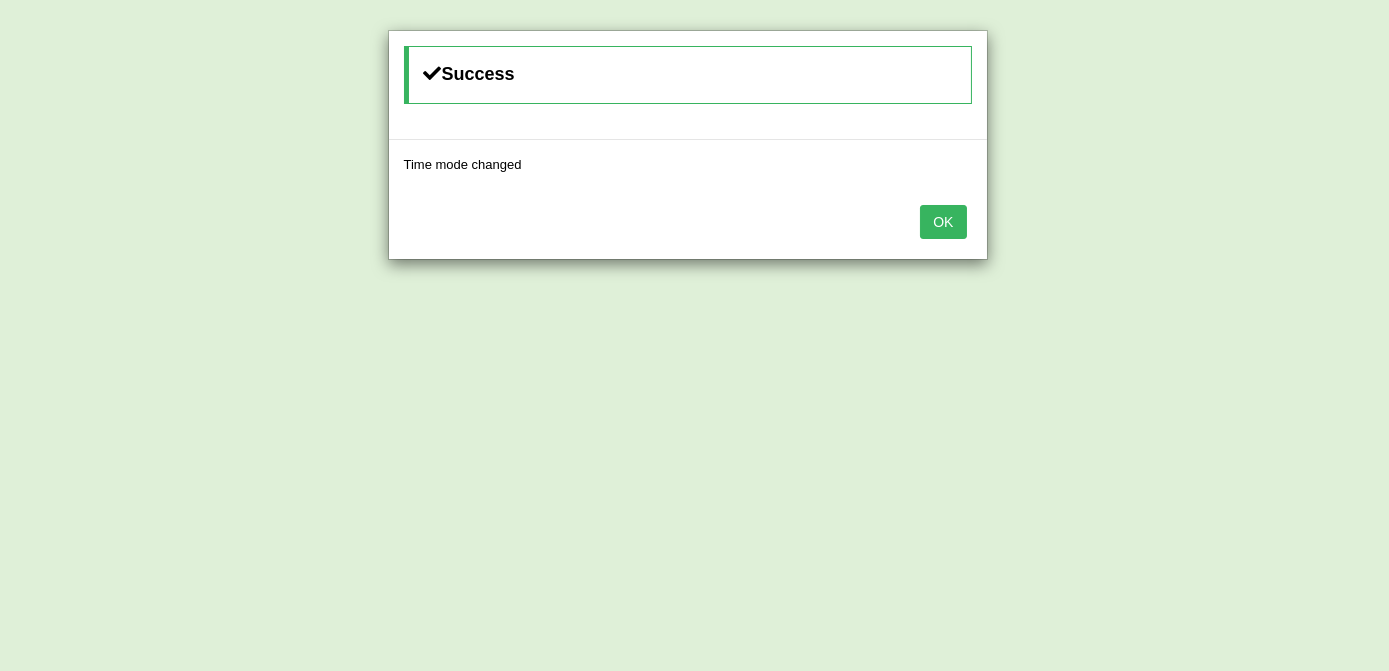 click on "OK" at bounding box center (943, 222) 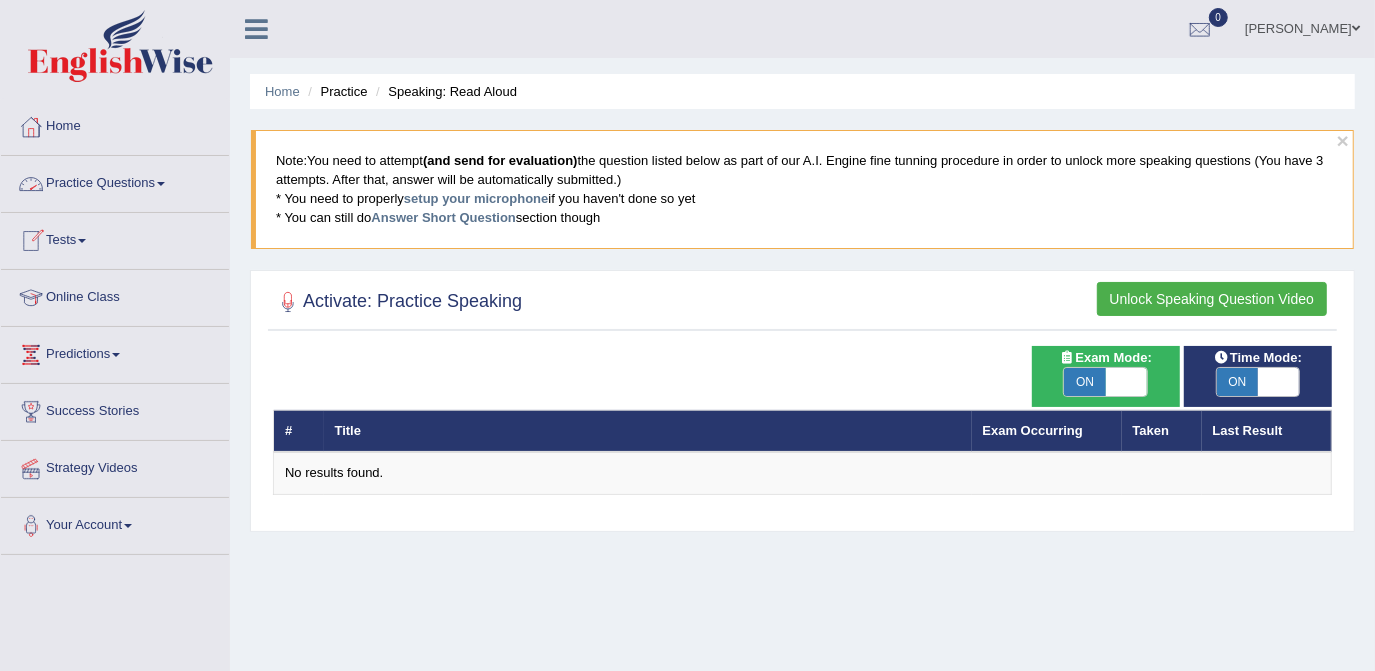 click on "Tests" at bounding box center [115, 238] 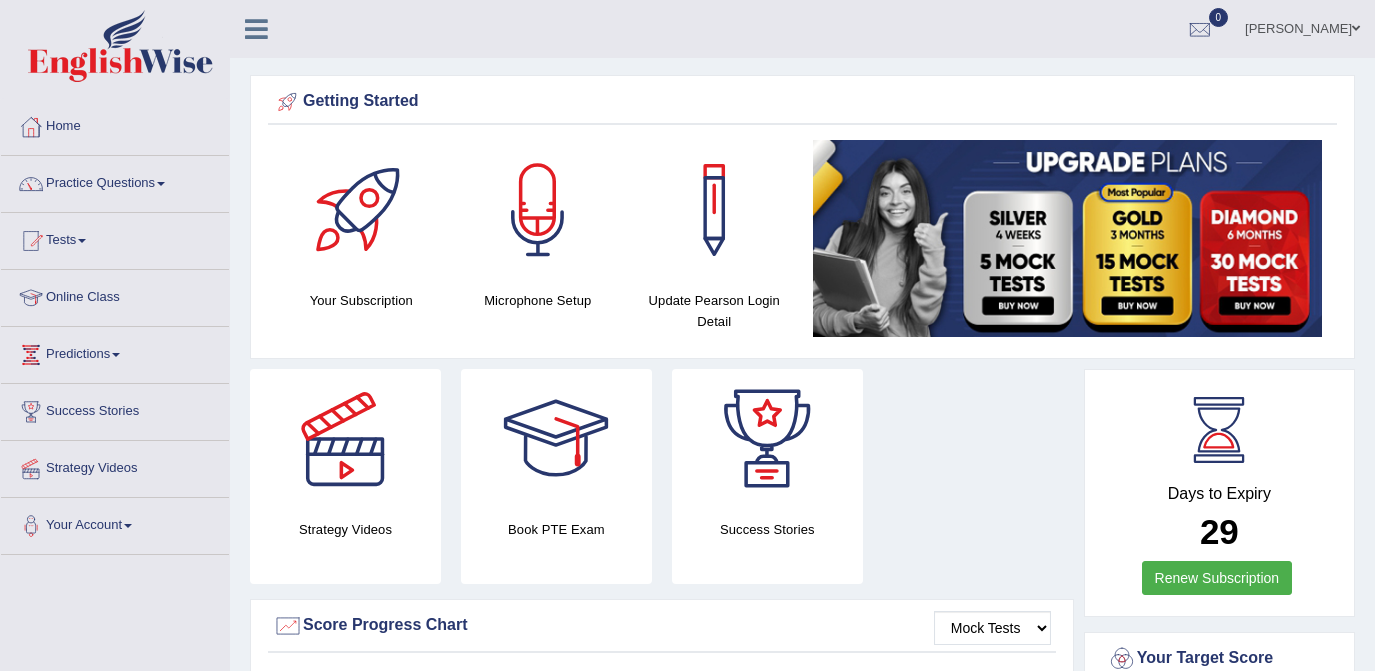 scroll, scrollTop: 72, scrollLeft: 0, axis: vertical 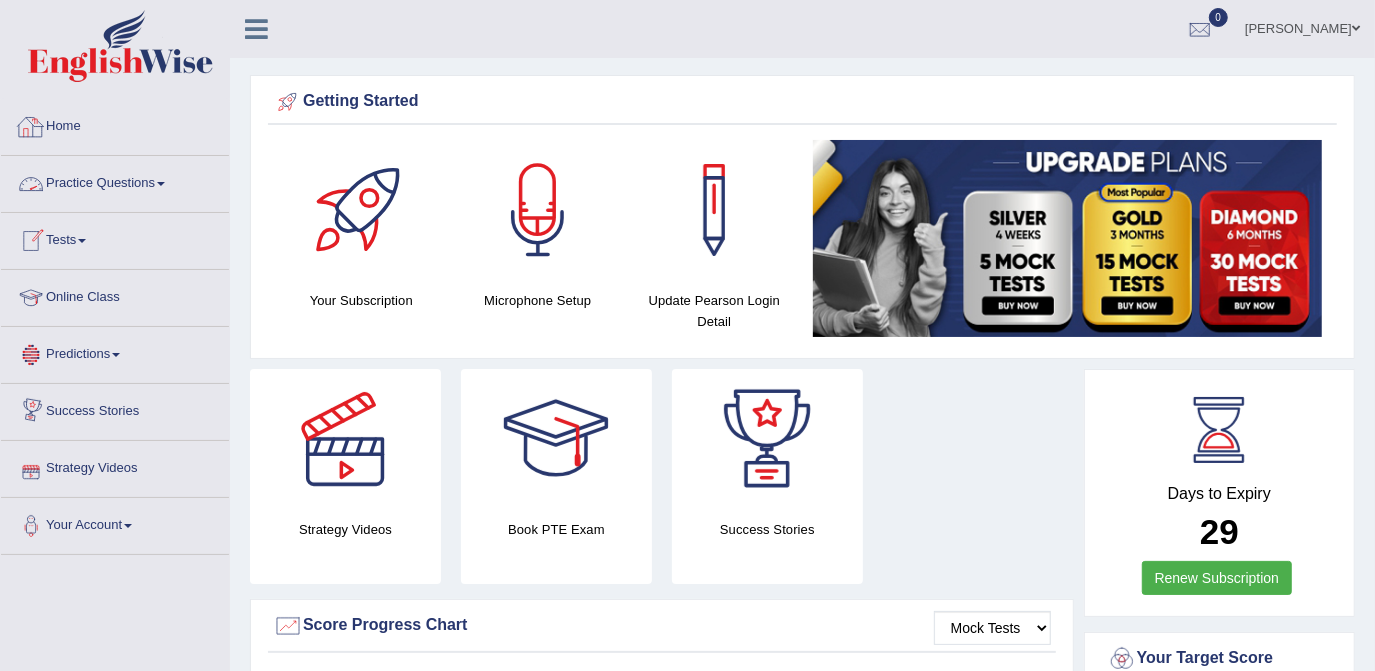 click on "Home" at bounding box center (115, 124) 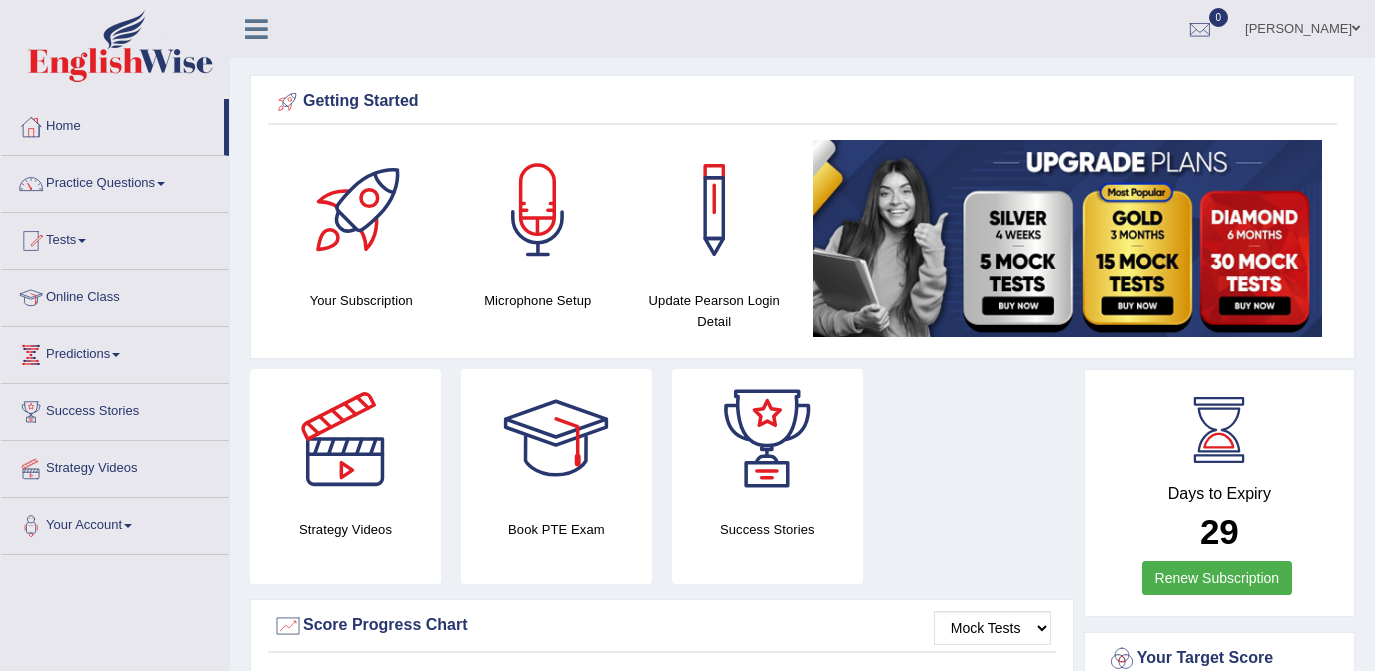 scroll, scrollTop: 0, scrollLeft: 0, axis: both 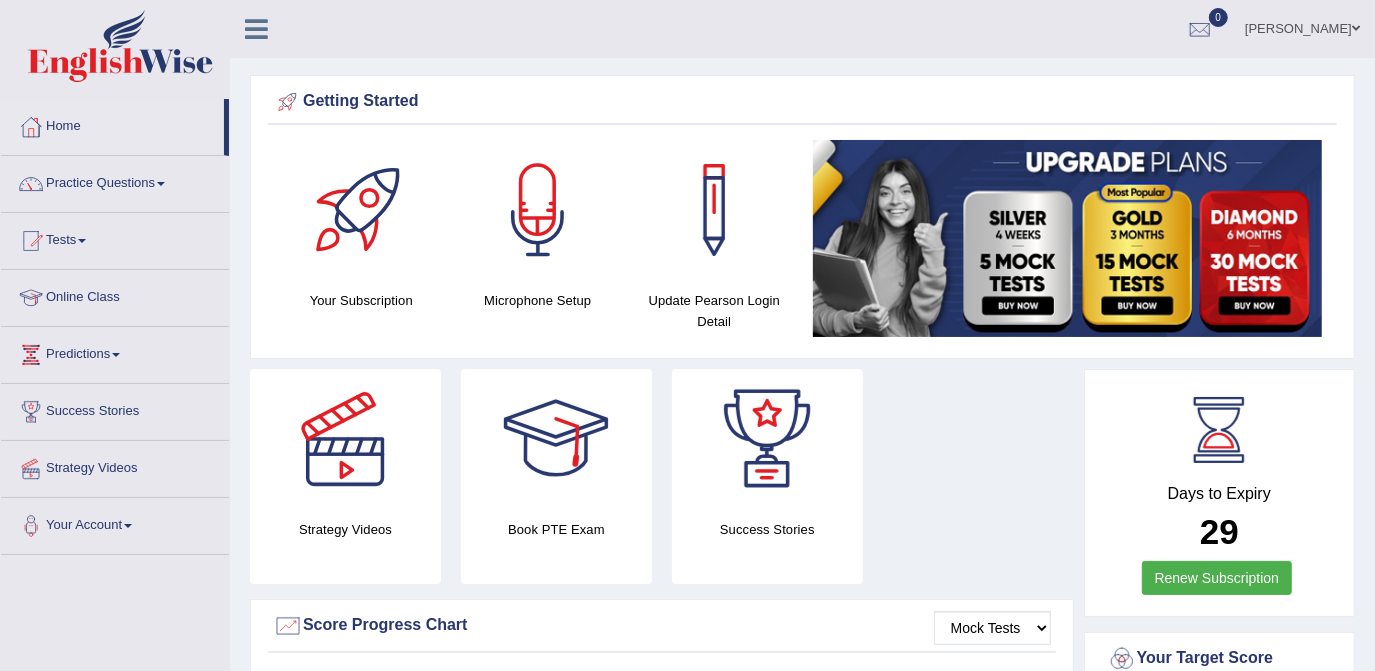 click at bounding box center [556, 439] 